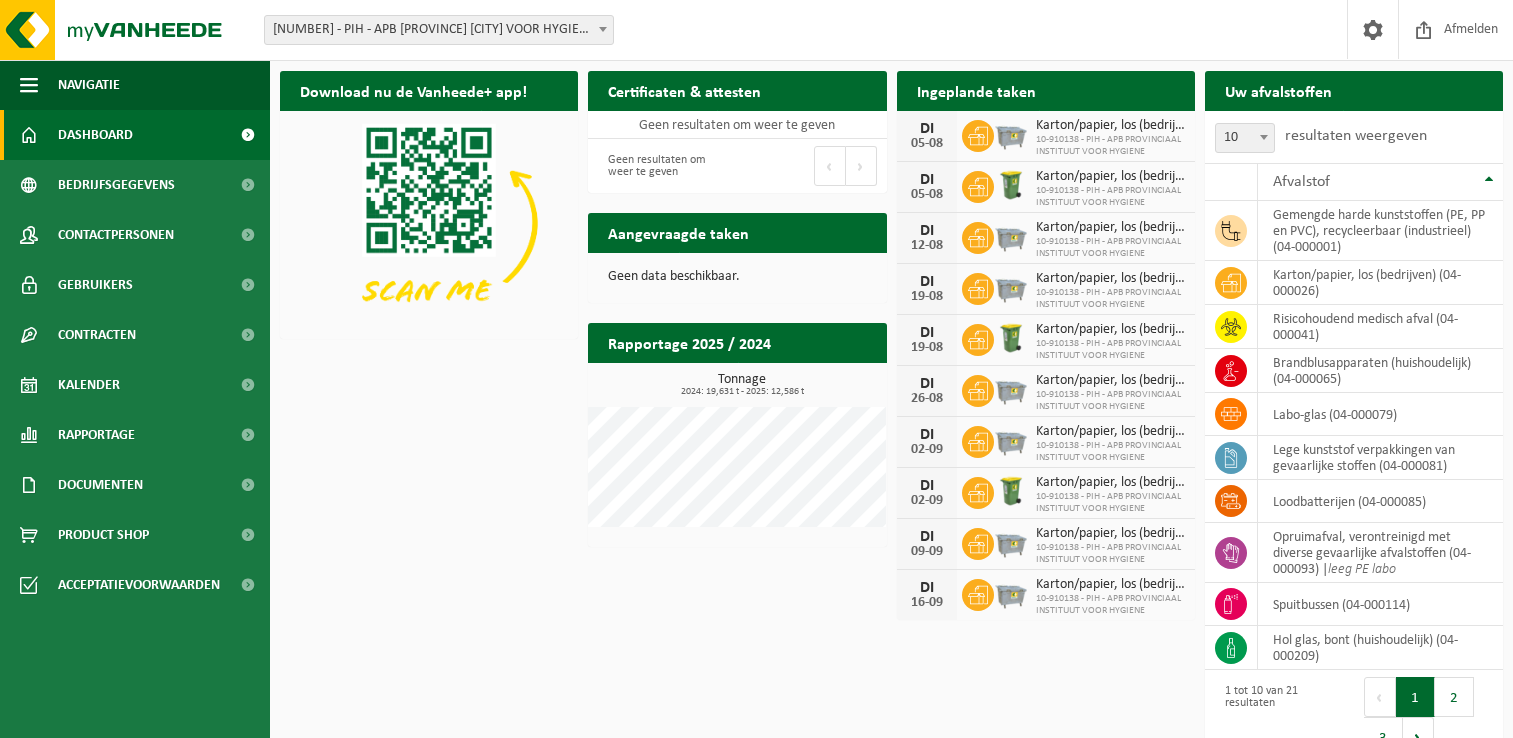 scroll, scrollTop: 0, scrollLeft: 0, axis: both 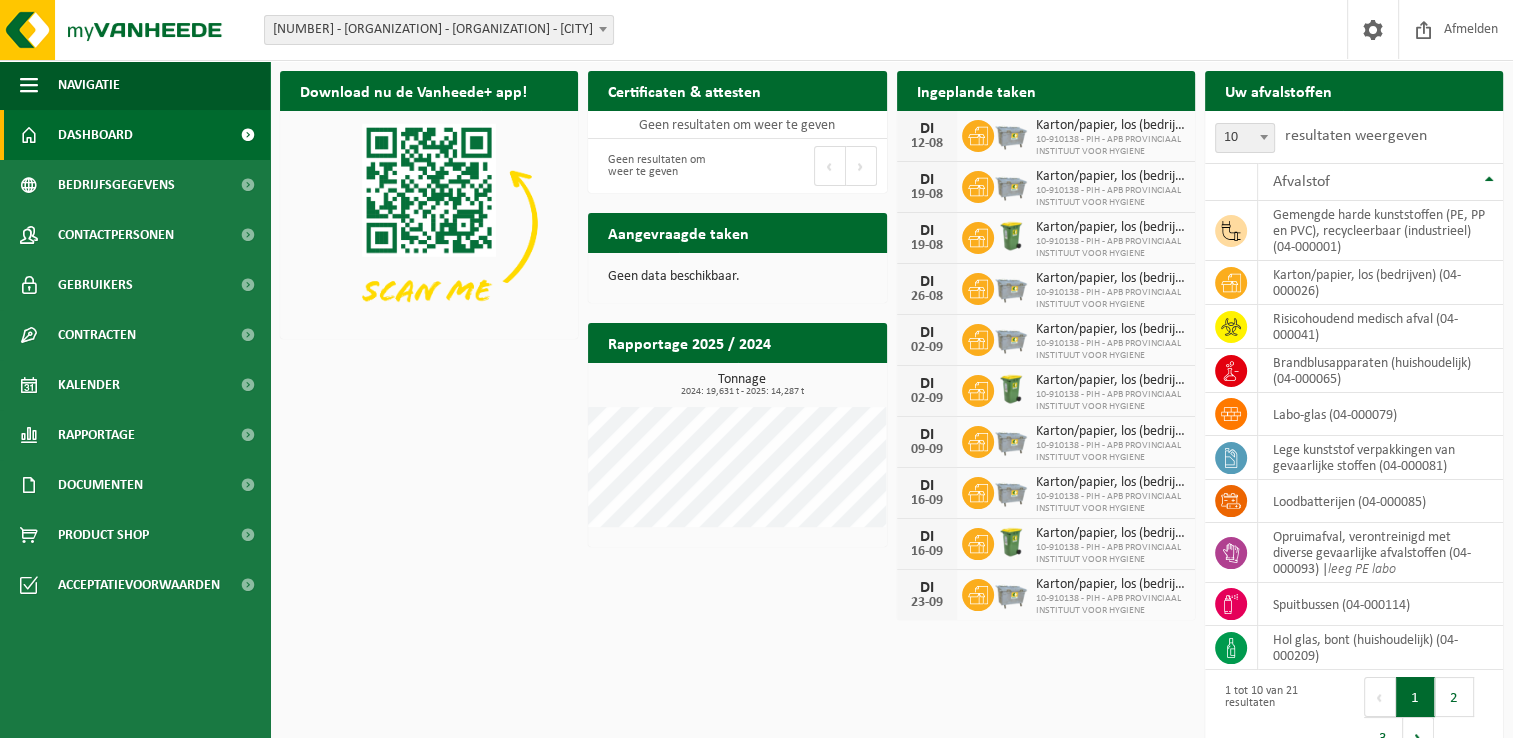 click on "Download nu de Vanheede+ app!       Verberg                           Certificaten & attesten       Bekijk uw certificaten             Geen resultaten om weer te geven Geen resultaten om weer te geven Eerste Vorige Volgende Laatste           Ingeplande taken       Bekijk uw kalender                                        DI     12-08                                Karton/papier, los (bedrijven)   10-910138 - PIH - APB PROVINCIAAL INSTITUUT VOOR HYGIENE              DI     19-08                                Karton/papier, los (bedrijven)   10-910138 - PIH - APB PROVINCIAAL INSTITUUT VOOR HYGIENE              DI     19-08                                Karton/papier, los (bedrijven)   10-910138 - PIH - APB PROVINCIAAL INSTITUUT VOOR HYGIENE              DI     26-08                                Karton/papier, los (bedrijven)   10-910138 - PIH - APB PROVINCIAAL INSTITUUT VOOR HYGIENE              DI     02-09                                Karton/papier, los (bedrijven)                DI     02-09" at bounding box center [891, 416] 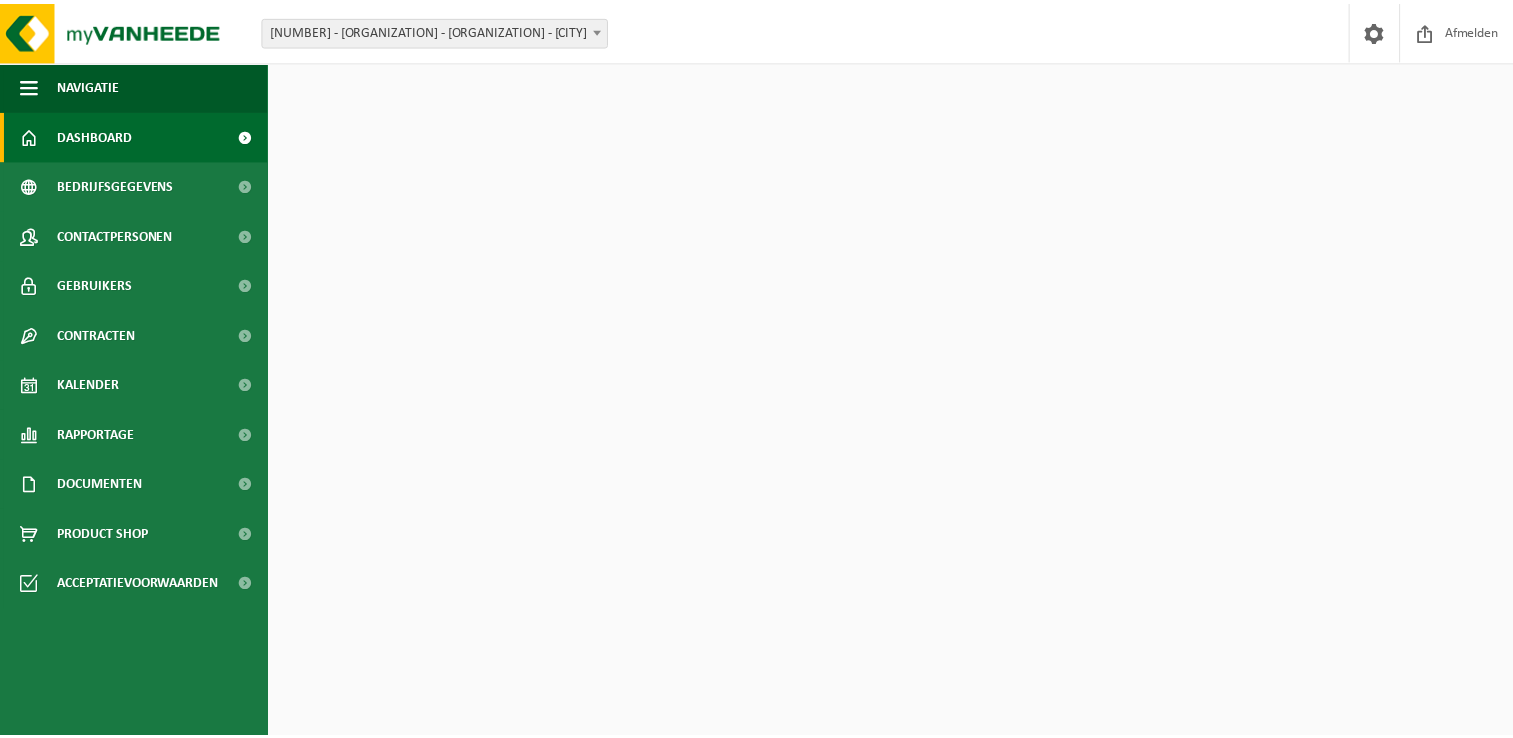 scroll, scrollTop: 0, scrollLeft: 0, axis: both 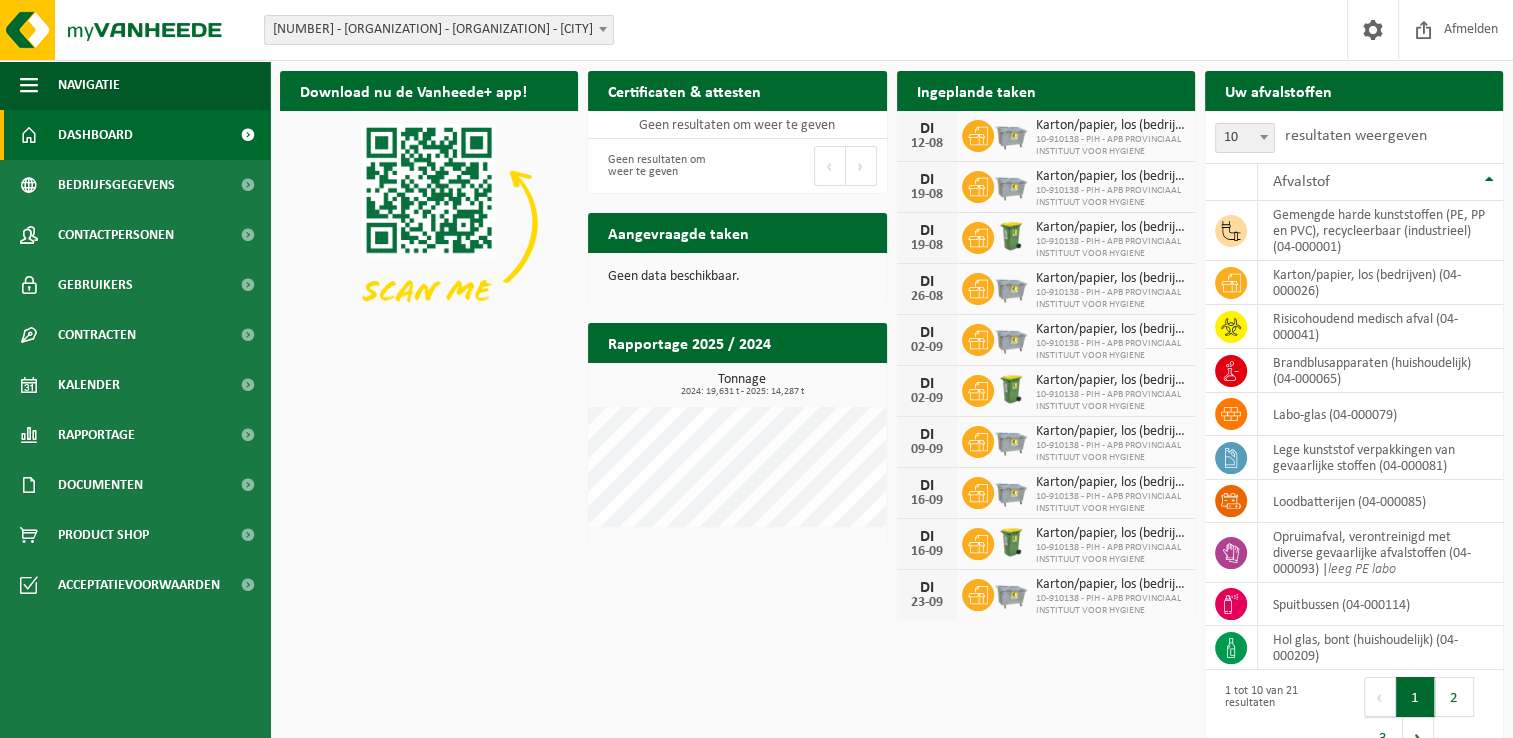 click on "Download nu de Vanheede+ app!       Verberg                           Certificaten & attesten       Bekijk uw certificaten             Geen resultaten om weer te geven Geen resultaten om weer te geven Eerste Vorige Volgende Laatste           Ingeplande taken       Bekijk uw kalender                                        DI     12-08                                Karton/papier, los (bedrijven)   10-910138 - PIH - APB PROVINCIAAL INSTITUUT VOOR HYGIENE              DI     19-08                                Karton/papier, los (bedrijven)   10-910138 - PIH - APB PROVINCIAAL INSTITUUT VOOR HYGIENE              DI     19-08                                Karton/papier, los (bedrijven)   10-910138 - PIH - APB PROVINCIAAL INSTITUUT VOOR HYGIENE              DI     26-08                                Karton/papier, los (bedrijven)   10-910138 - PIH - APB PROVINCIAAL INSTITUUT VOOR HYGIENE              DI     02-09                                Karton/papier, los (bedrijven)                DI     02-09" at bounding box center (891, 416) 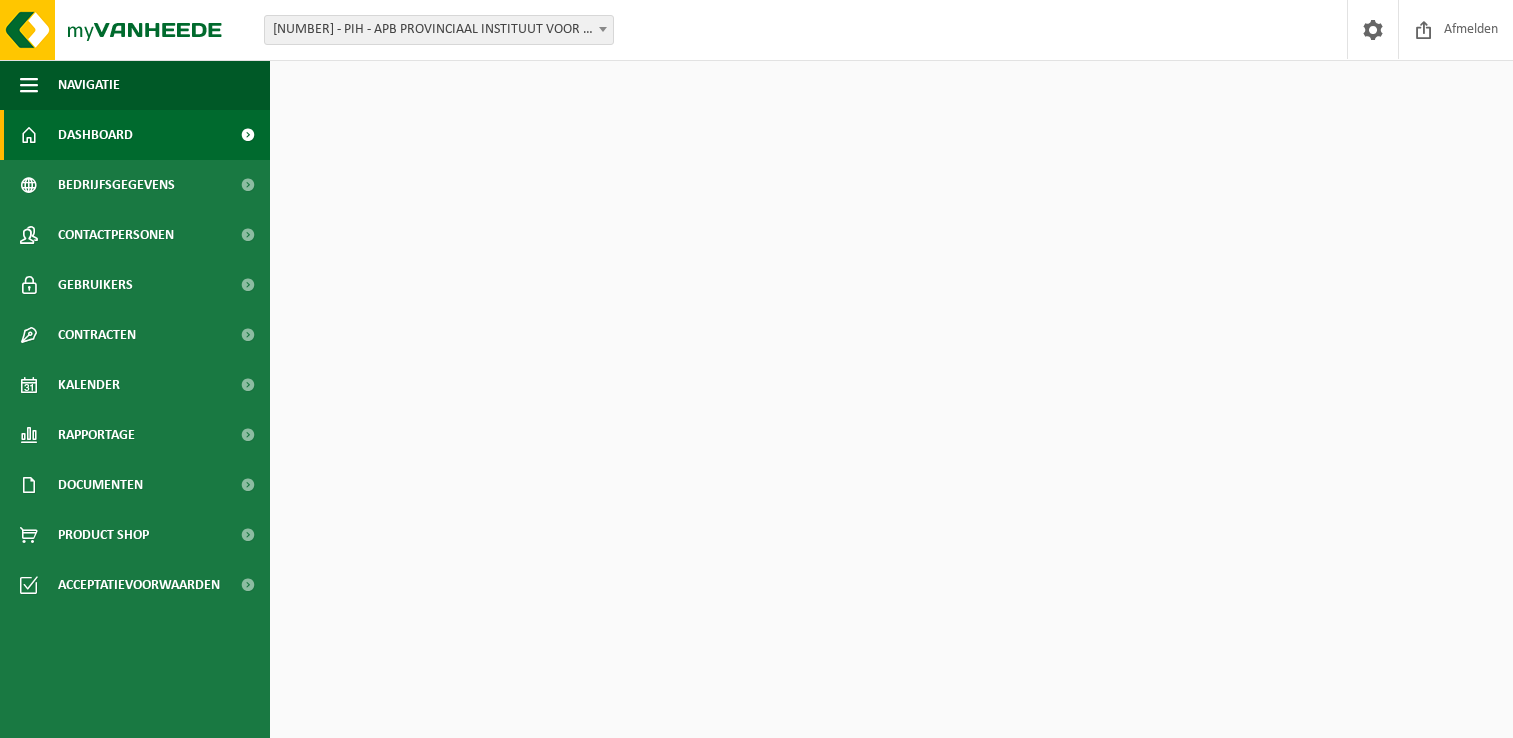 scroll, scrollTop: 0, scrollLeft: 0, axis: both 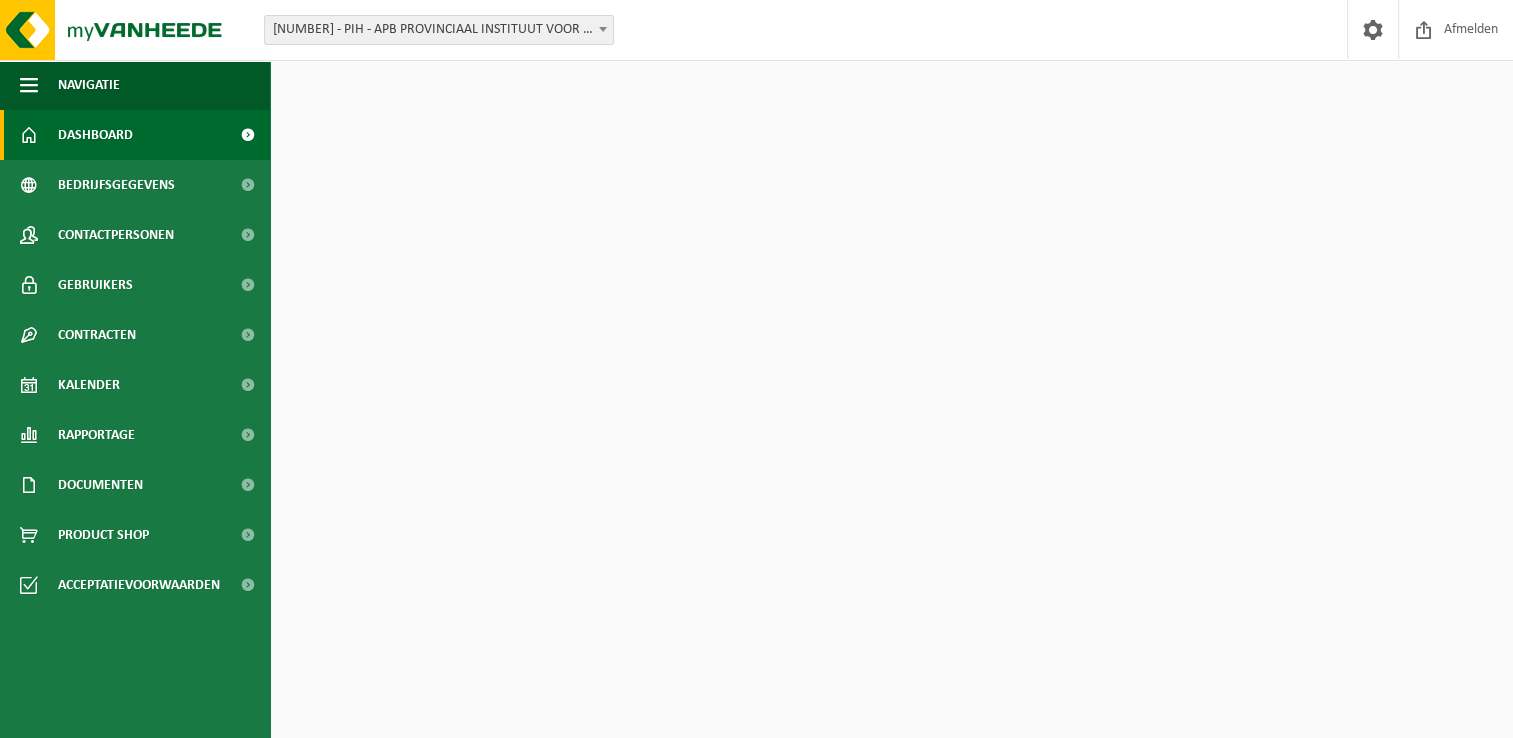 click on "Download nu de Vanheede+ app!       Verberg                           Certificaten & attesten       Bekijk uw certificaten             Geen resultaten om weer te geven Geen resultaten om weer te geven Eerste Vorige Volgende Laatste           Ingeplande taken       Bekijk uw kalender                                        DI     12-08                                Karton/papier, los (bedrijven)   [NUMBER] - PIH - APB PROVINCIAAL INSTITUUT VOOR HYGIENE              DI     19-08                                Karton/papier, los (bedrijven)   [NUMBER] - PIH - APB PROVINCIAAL INSTITUUT VOOR HYGIENE              DI     19-08                                Karton/papier, los (bedrijven)   [NUMBER] - PIH - APB PROVINCIAAL INSTITUUT VOOR HYGIENE              DI     26-08                                Karton/papier, los (bedrijven)   [NUMBER] - PIH - APB PROVINCIAAL INSTITUUT VOOR HYGIENE              DI     02-09                                Karton/papier, los (bedrijven)                DI     02-09" at bounding box center (891, 416) 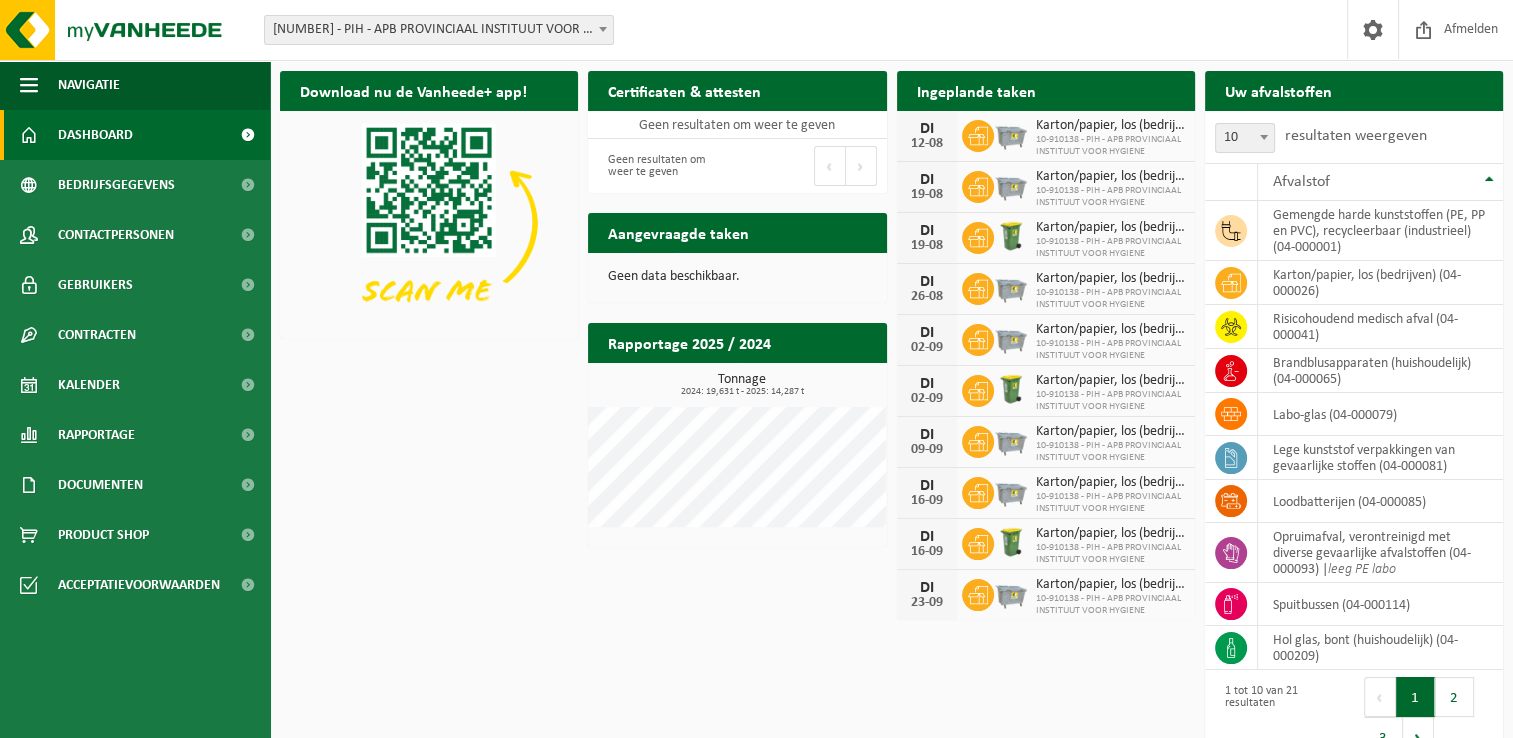 click on "Download nu de Vanheede+ app!       Verberg                           Certificaten & attesten       Bekijk uw certificaten             Geen resultaten om weer te geven Geen resultaten om weer te geven Eerste Vorige Volgende Laatste           Ingeplande taken       Bekijk uw kalender                                        DI     12-08                                Karton/papier, los (bedrijven)   [NUMBER] - PIH - APB PROVINCIAAL INSTITUUT VOOR HYGIENE              DI     19-08                                Karton/papier, los (bedrijven)   [NUMBER] - PIH - APB PROVINCIAAL INSTITUUT VOOR HYGIENE              DI     19-08                                Karton/papier, los (bedrijven)   [NUMBER] - PIH - APB PROVINCIAAL INSTITUUT VOOR HYGIENE              DI     26-08                                Karton/papier, los (bedrijven)   [NUMBER] - PIH - APB PROVINCIAAL INSTITUUT VOOR HYGIENE              DI     02-09                                Karton/papier, los (bedrijven)                DI     02-09" at bounding box center (891, 416) 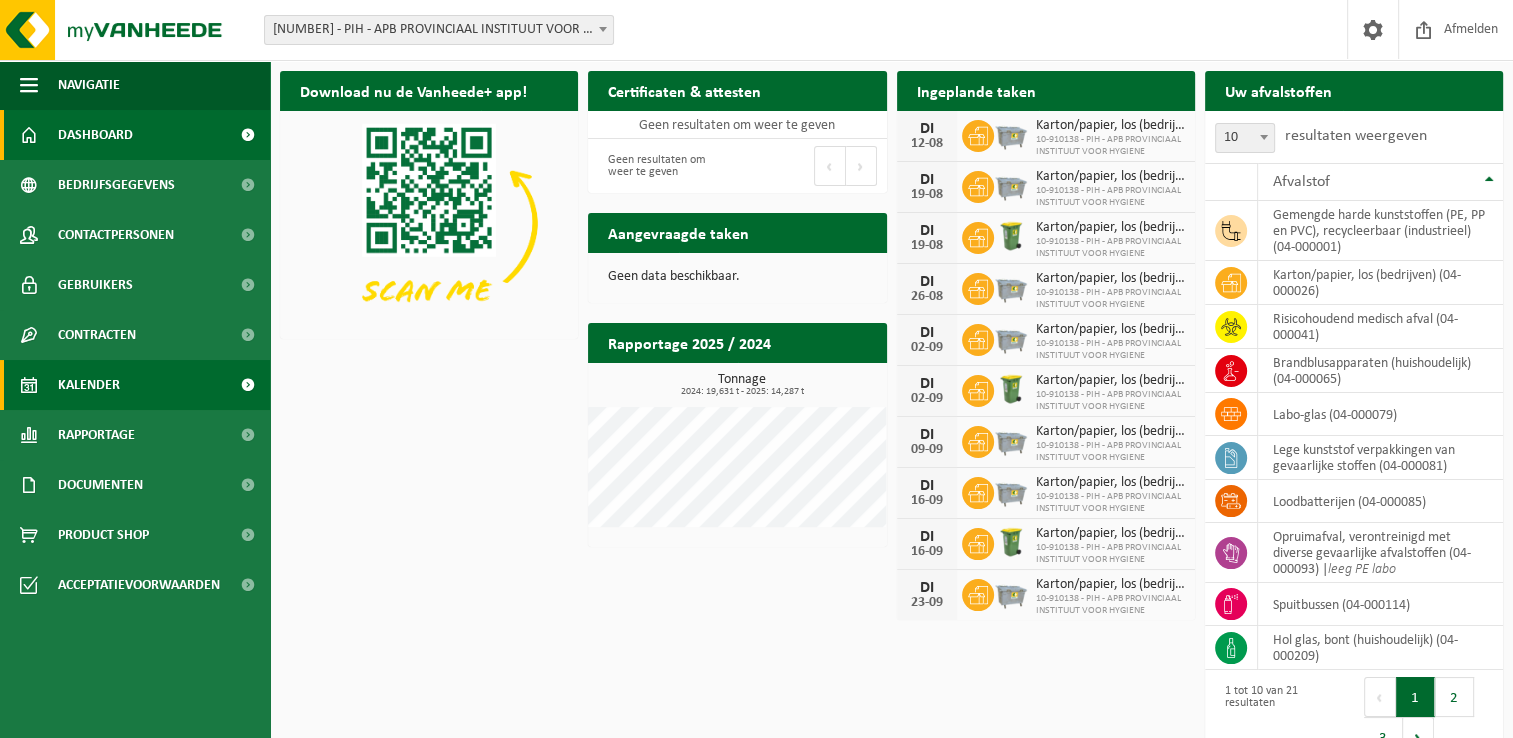 click on "Kalender" at bounding box center (89, 385) 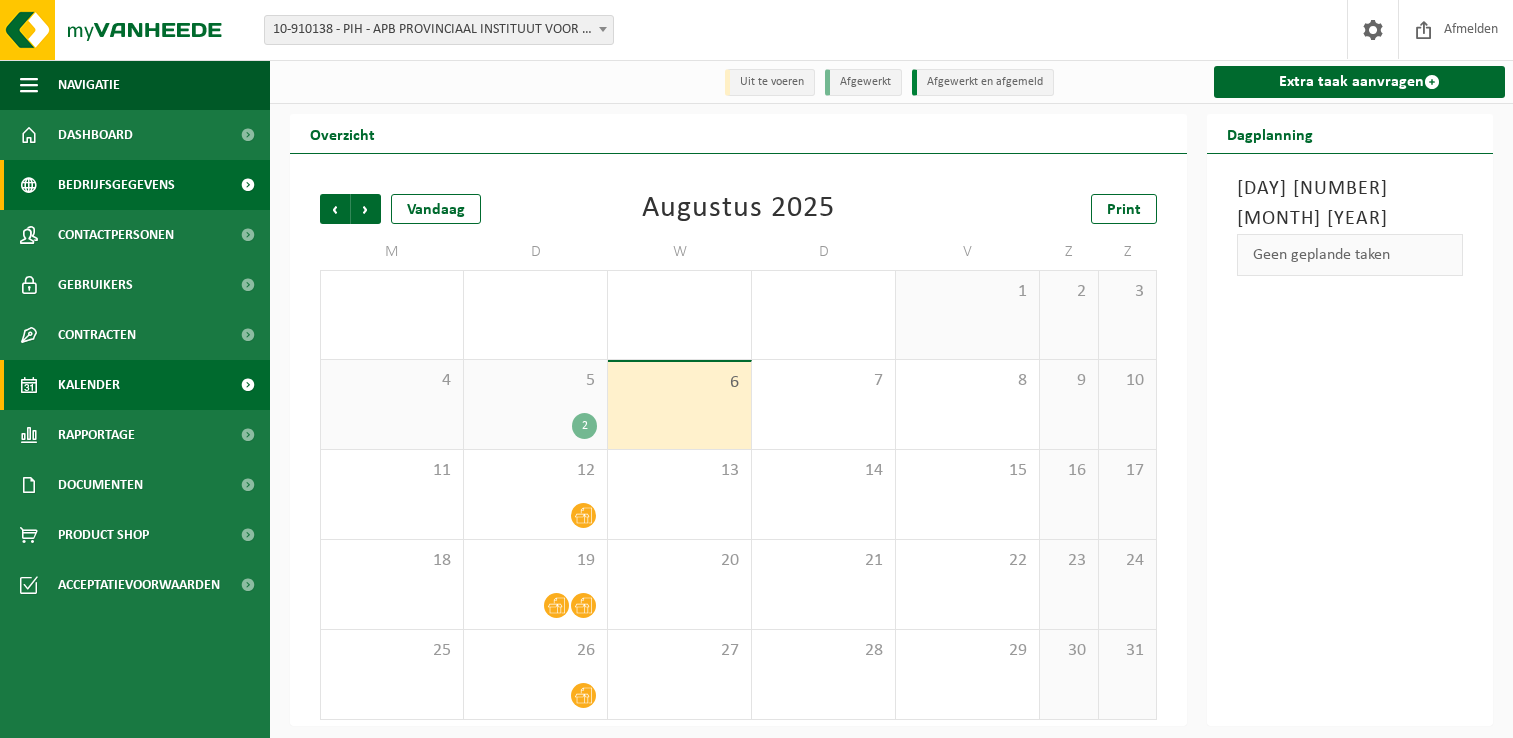 scroll, scrollTop: 0, scrollLeft: 0, axis: both 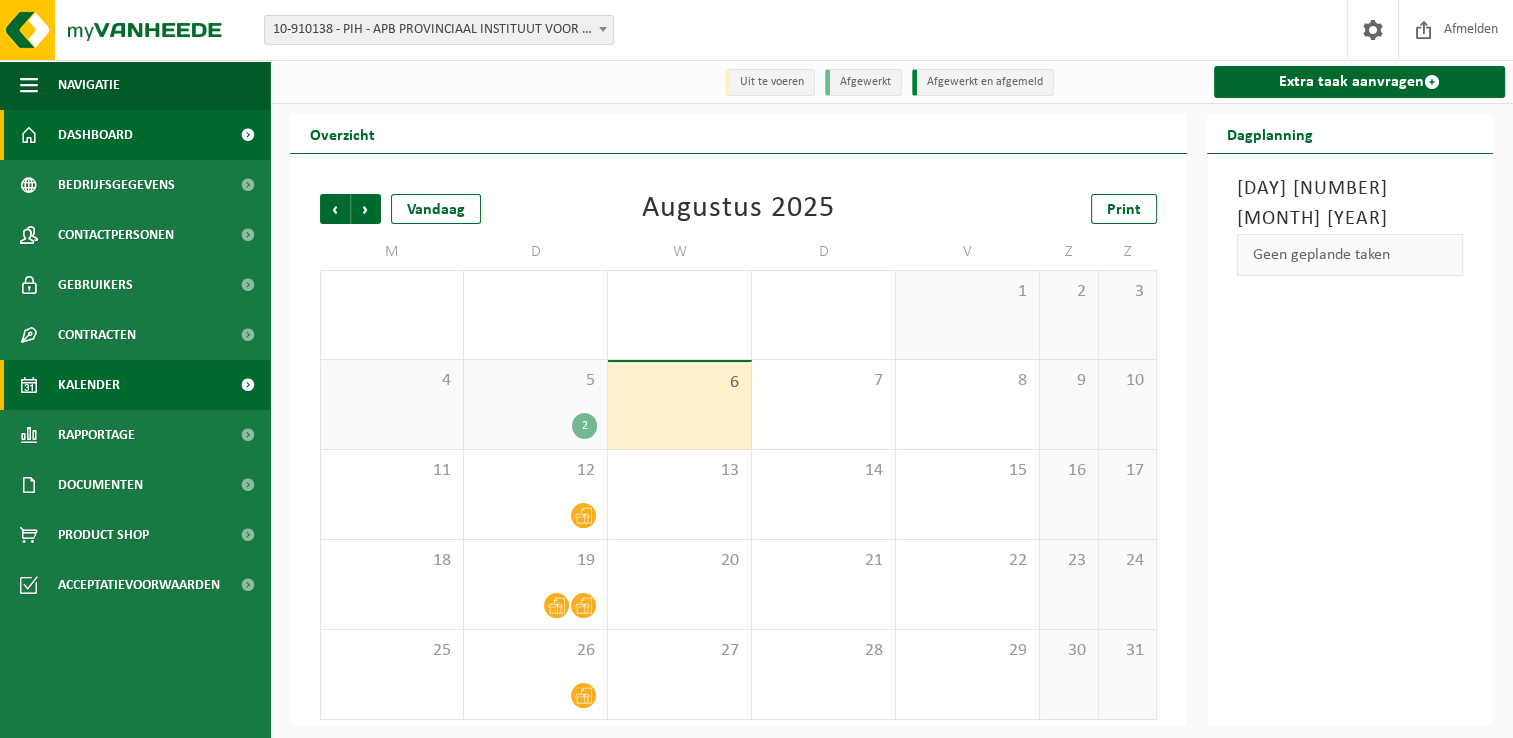 click on "Dashboard" at bounding box center [95, 135] 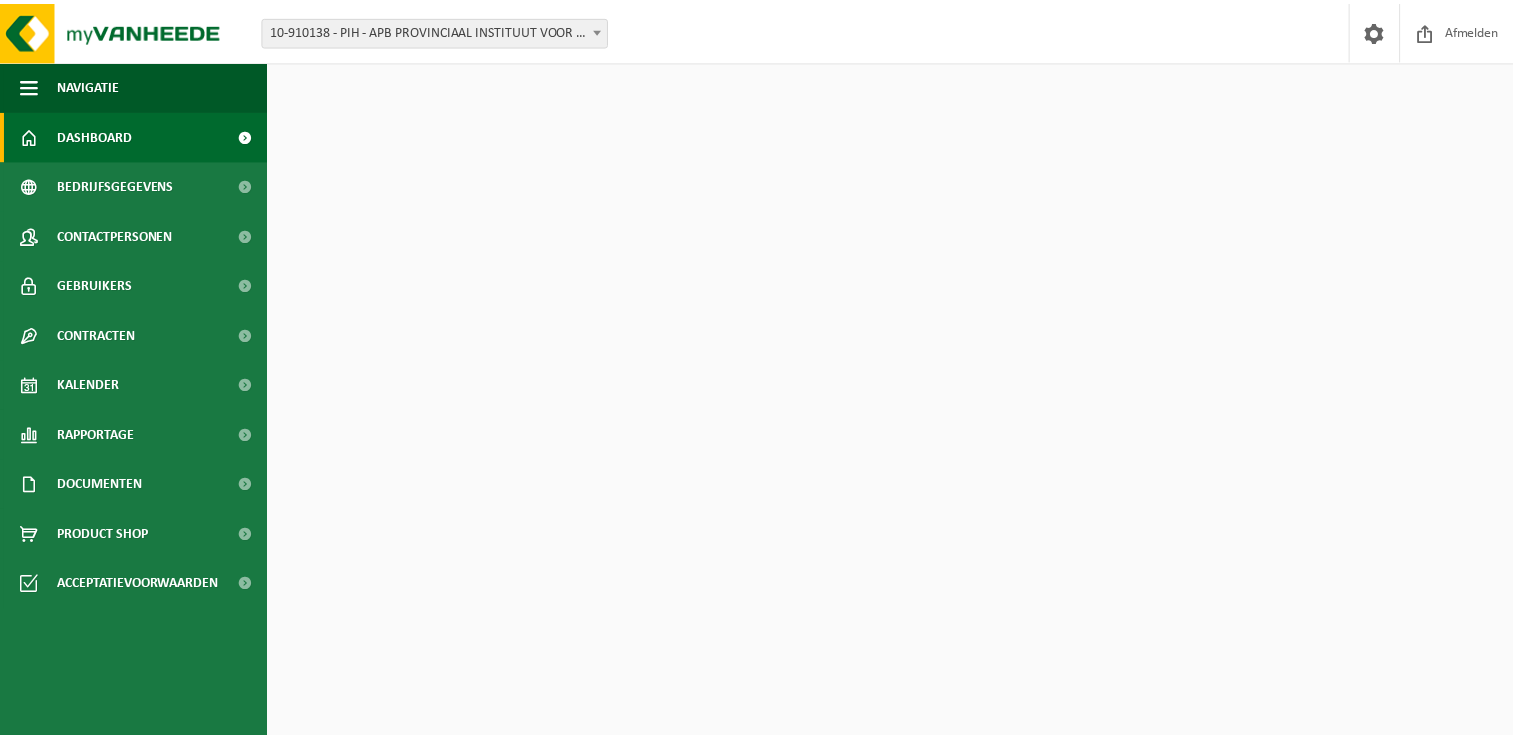 scroll, scrollTop: 0, scrollLeft: 0, axis: both 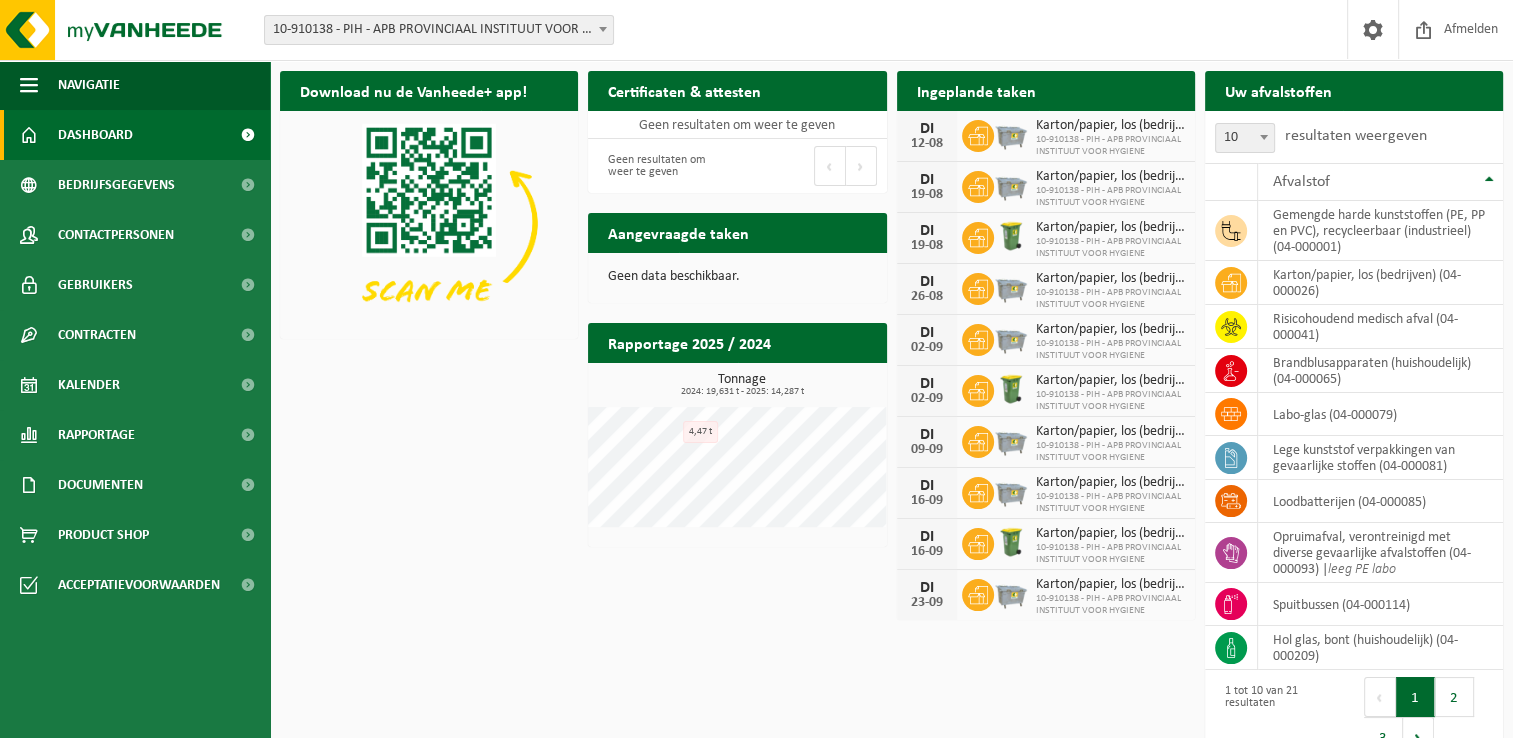 click on "Download nu de Vanheede+ app!       Verberg                           Certificaten & attesten       Bekijk uw certificaten             Geen resultaten om weer te geven Geen resultaten om weer te geven Eerste Vorige Volgende Laatste           Ingeplande taken       Bekijk uw kalender                                        DI     12-08                                Karton/papier, los (bedrijven)   10-910138 - PIH - APB PROVINCIAAL INSTITUUT VOOR HYGIENE              DI     19-08                                Karton/papier, los (bedrijven)   10-910138 - PIH - APB PROVINCIAAL INSTITUUT VOOR HYGIENE              DI     19-08                                Karton/papier, los (bedrijven)   10-910138 - PIH - APB PROVINCIAAL INSTITUUT VOOR HYGIENE              DI     26-08                                Karton/papier, los (bedrijven)   10-910138 - PIH - APB PROVINCIAAL INSTITUUT VOOR HYGIENE              DI     02-09                                Karton/papier, los (bedrijven)                DI     02-09" at bounding box center (891, 416) 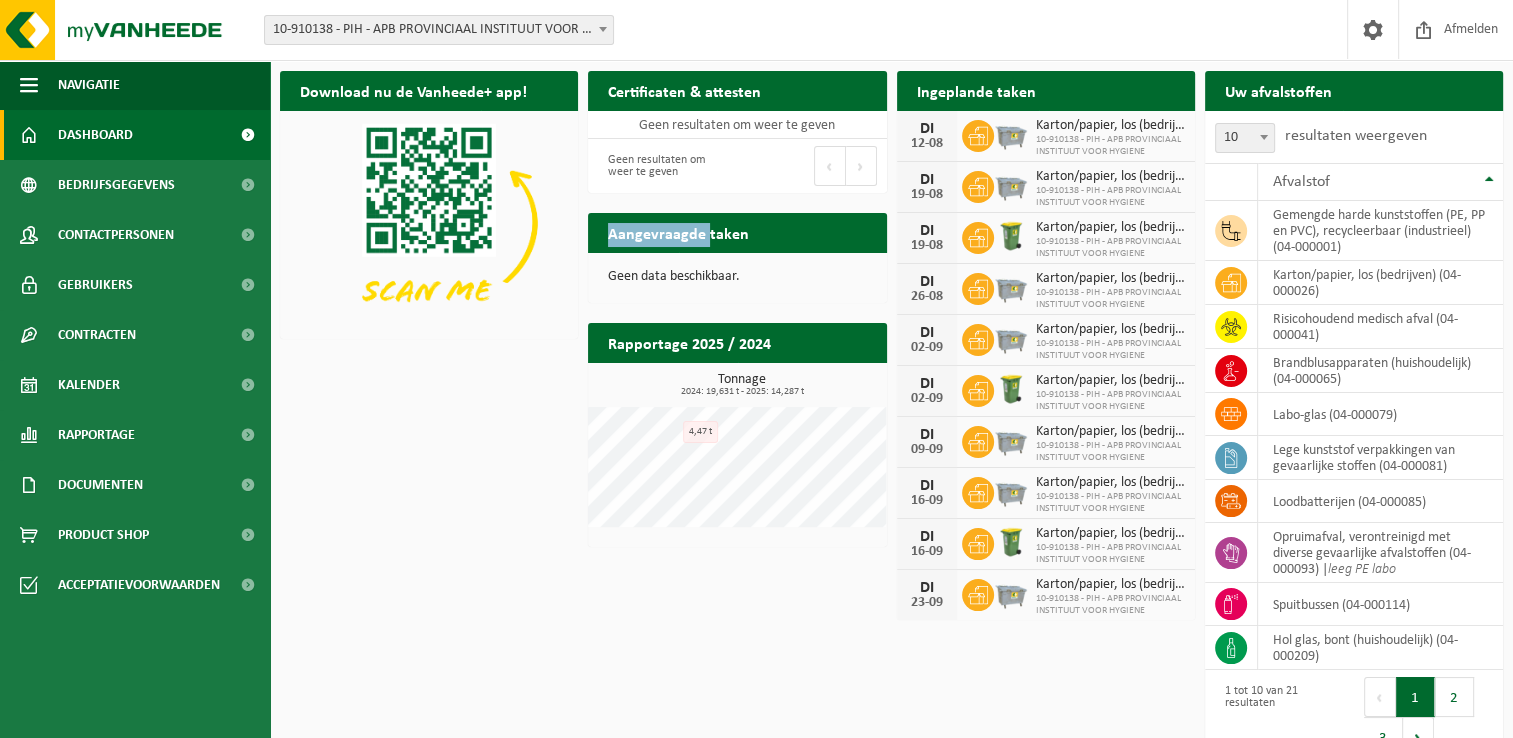 click on "Aangevraagde taken" at bounding box center (678, 232) 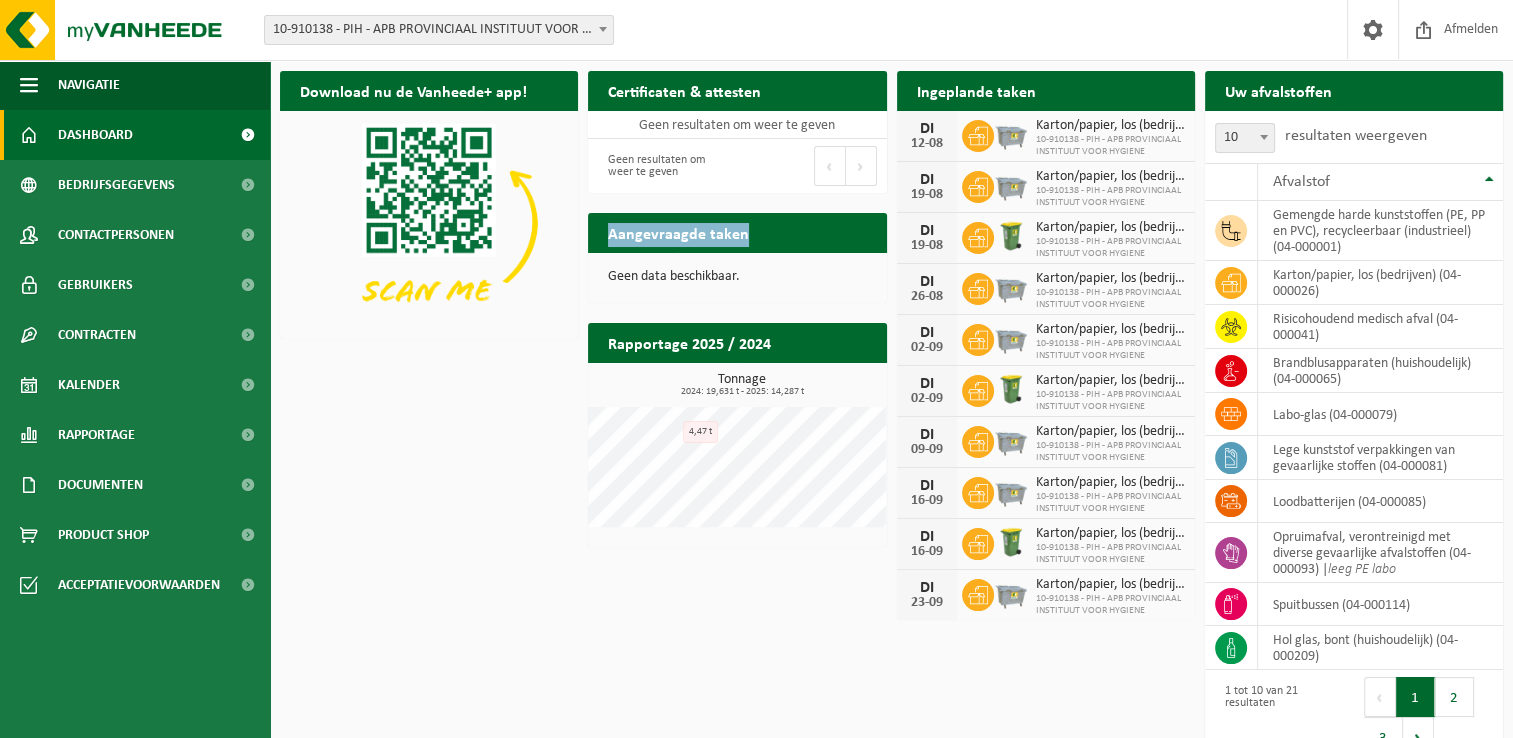 click on "Aangevraagde taken" at bounding box center (678, 232) 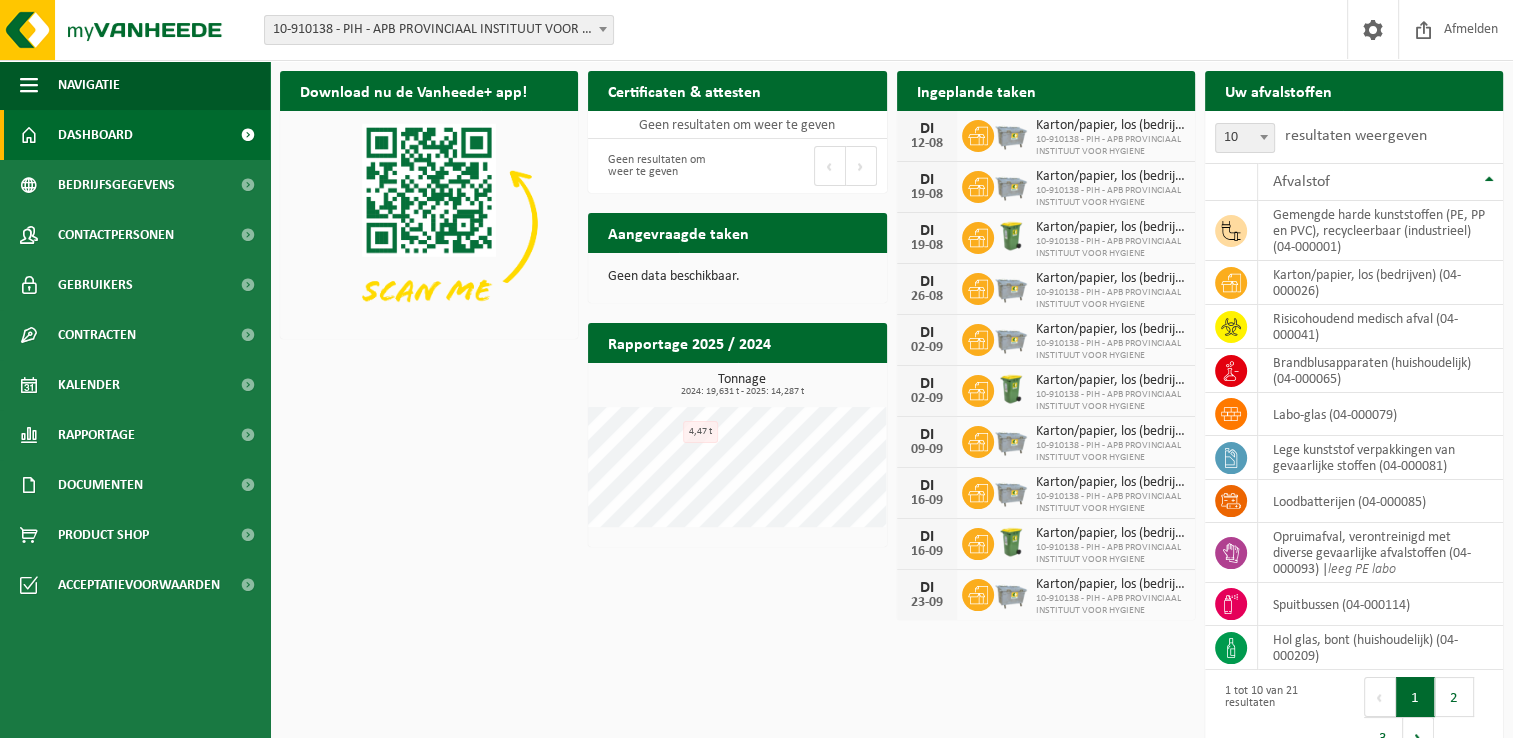 drag, startPoint x: 678, startPoint y: 247, endPoint x: 647, endPoint y: 271, distance: 39.20459 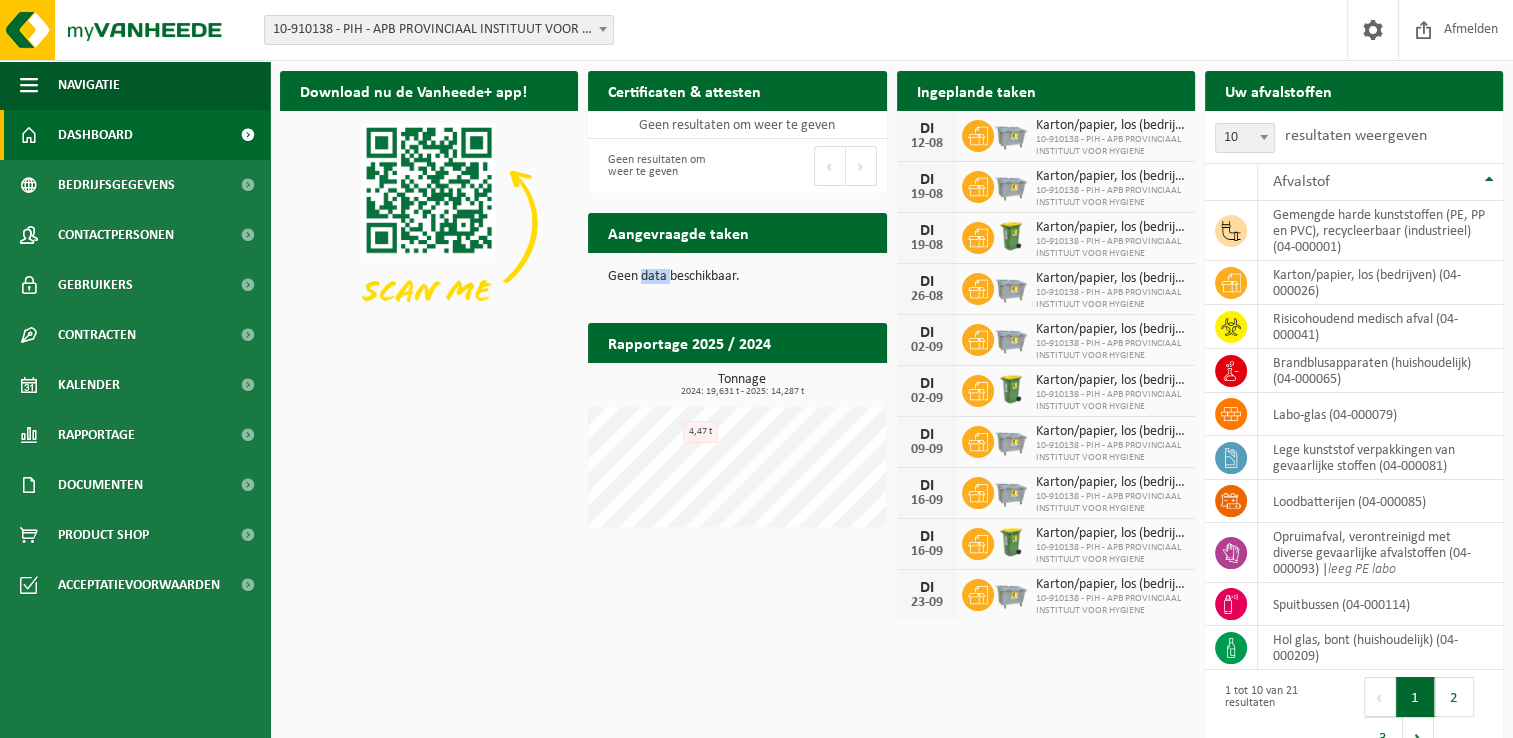 click on "Geen data beschikbaar." at bounding box center [737, 277] 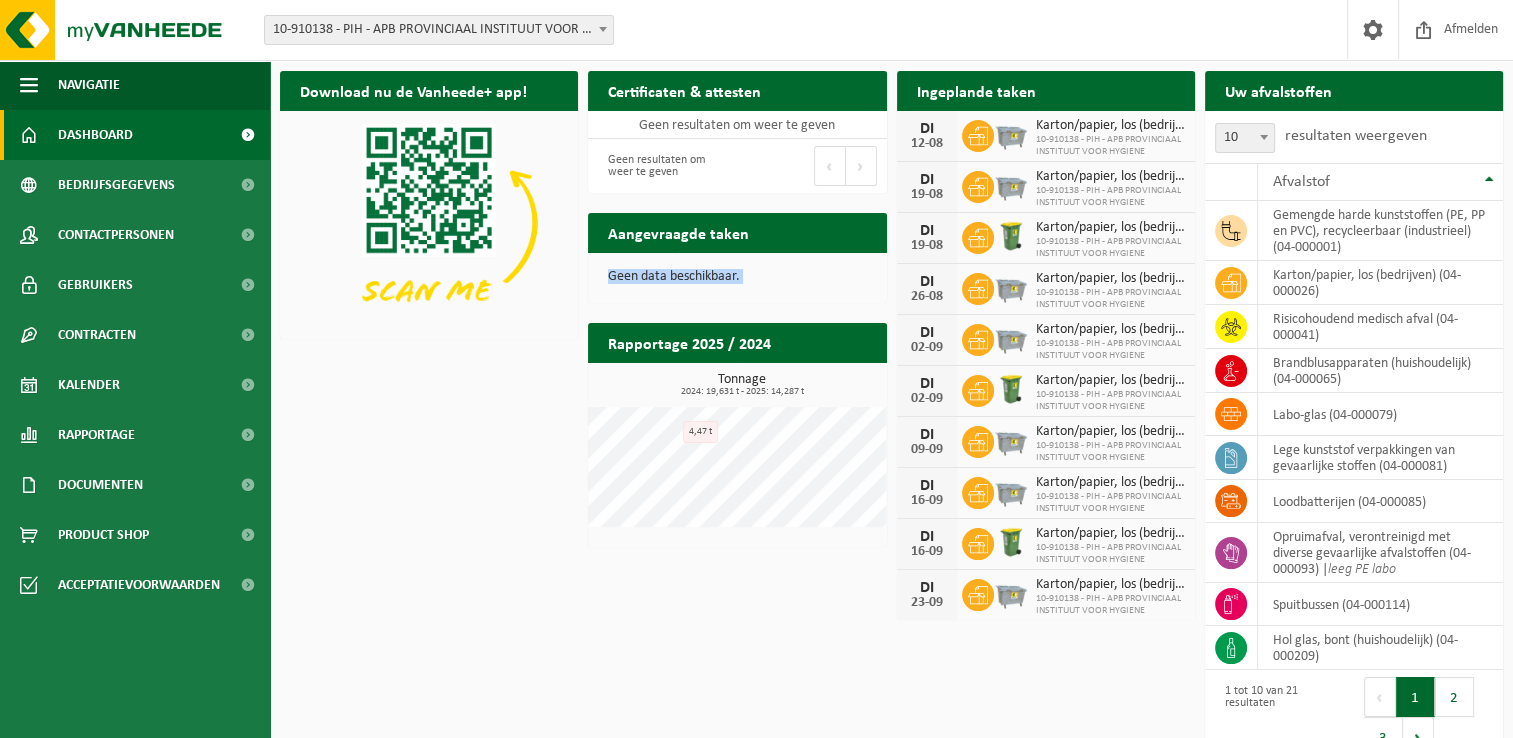 click on "Geen data beschikbaar." at bounding box center [737, 277] 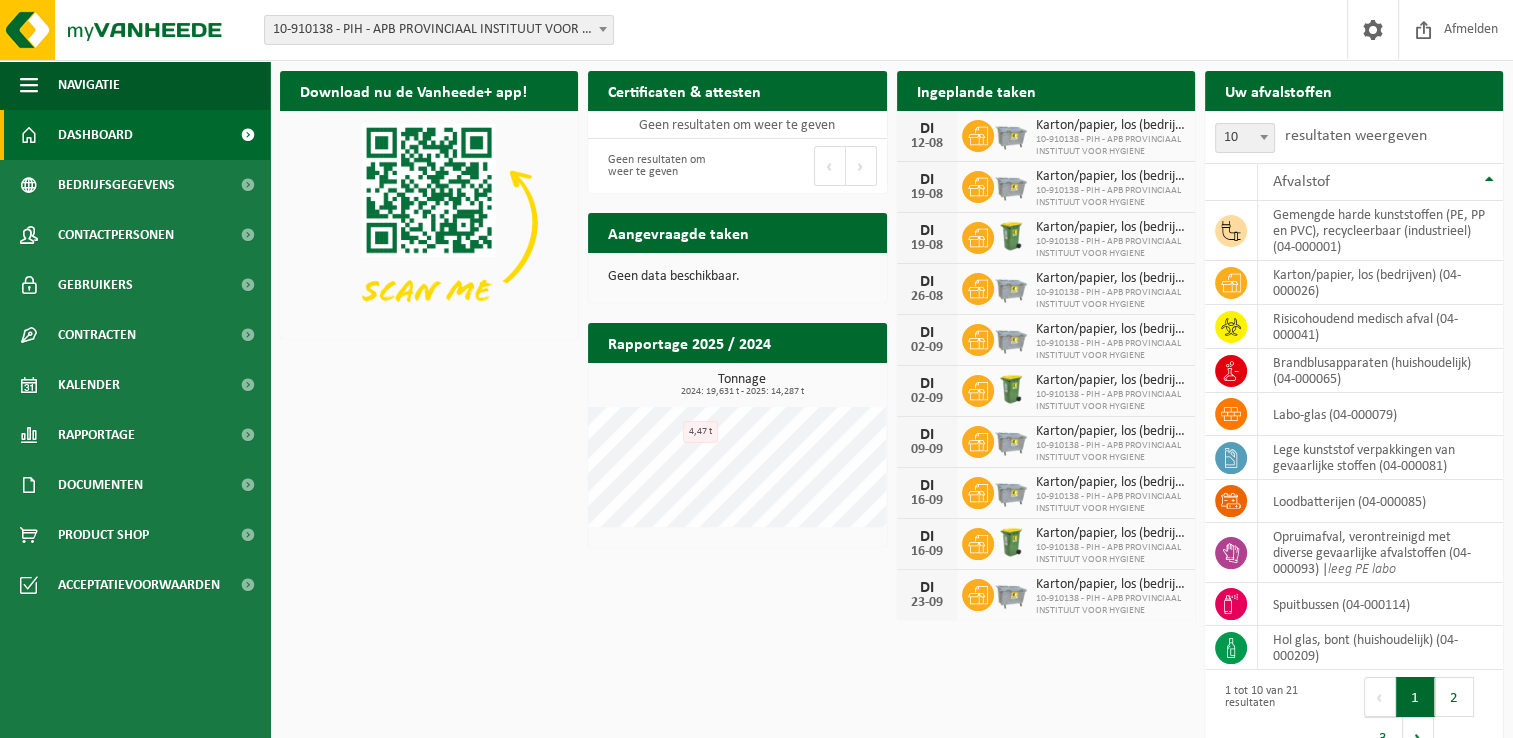 click on "Download nu de Vanheede+ app!       Verberg                           Certificaten & attesten       Bekijk uw certificaten             Geen resultaten om weer te geven Geen resultaten om weer te geven Eerste Vorige Volgende Laatste           Ingeplande taken       Bekijk uw kalender                                        DI     12-08                                Karton/papier, los (bedrijven)   10-910138 - PIH - APB PROVINCIAAL INSTITUUT VOOR HYGIENE              DI     19-08                                Karton/papier, los (bedrijven)   10-910138 - PIH - APB PROVINCIAAL INSTITUUT VOOR HYGIENE              DI     19-08                                Karton/papier, los (bedrijven)   10-910138 - PIH - APB PROVINCIAAL INSTITUUT VOOR HYGIENE              DI     26-08                                Karton/papier, los (bedrijven)   10-910138 - PIH - APB PROVINCIAAL INSTITUUT VOOR HYGIENE              DI     02-09                                Karton/papier, los (bedrijven)                DI     02-09" at bounding box center (891, 416) 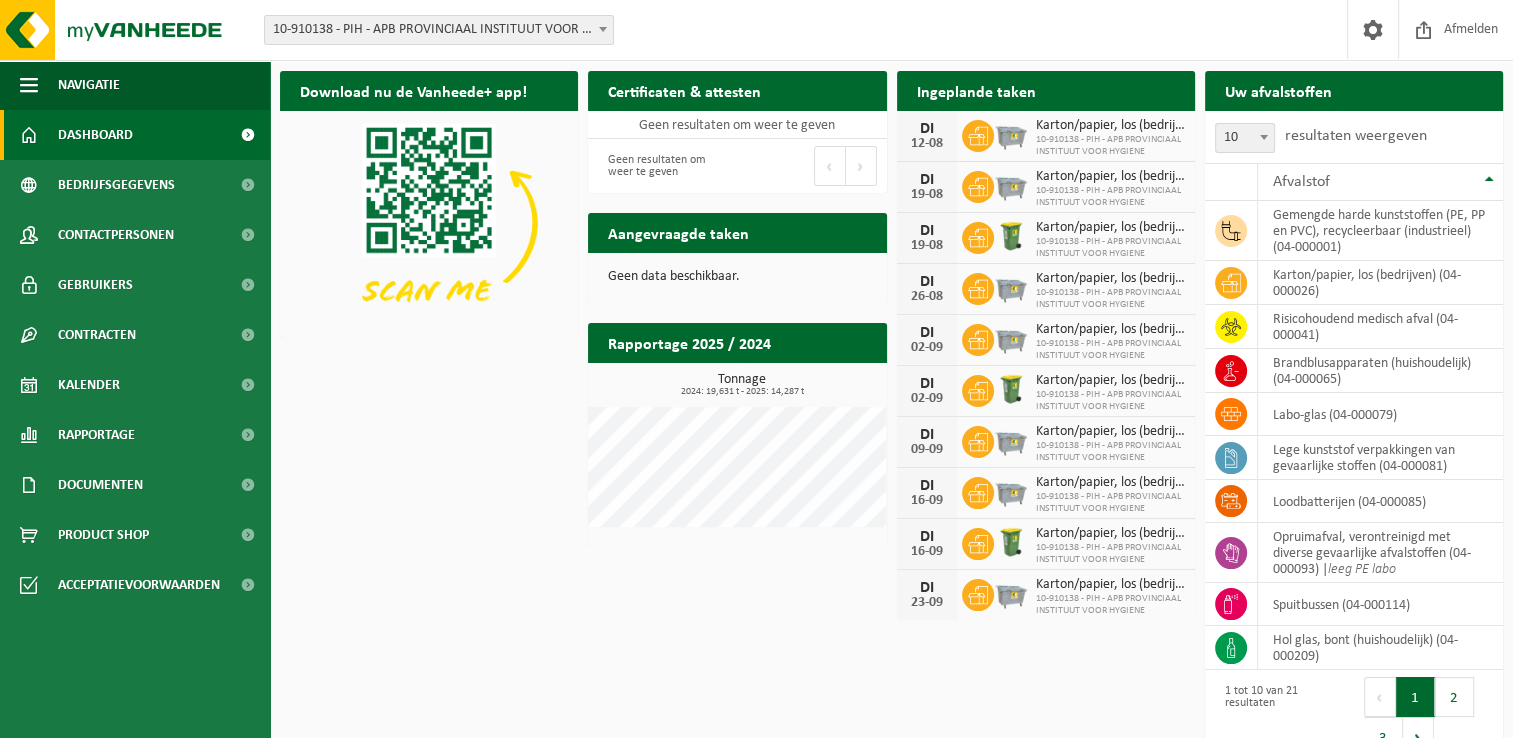 click on "Download nu de Vanheede+ app!       Verberg                           Certificaten & attesten       Bekijk uw certificaten             Geen resultaten om weer te geven Geen resultaten om weer te geven Eerste Vorige Volgende Laatste           Ingeplande taken       Bekijk uw kalender                                        DI     12-08                                Karton/papier, los (bedrijven)   10-910138 - PIH - APB PROVINCIAAL INSTITUUT VOOR HYGIENE              DI     19-08                                Karton/papier, los (bedrijven)   10-910138 - PIH - APB PROVINCIAAL INSTITUUT VOOR HYGIENE              DI     19-08                                Karton/papier, los (bedrijven)   10-910138 - PIH - APB PROVINCIAAL INSTITUUT VOOR HYGIENE              DI     26-08                                Karton/papier, los (bedrijven)   10-910138 - PIH - APB PROVINCIAAL INSTITUUT VOOR HYGIENE              DI     02-09                                Karton/papier, los (bedrijven)                DI     02-09" at bounding box center [891, 416] 